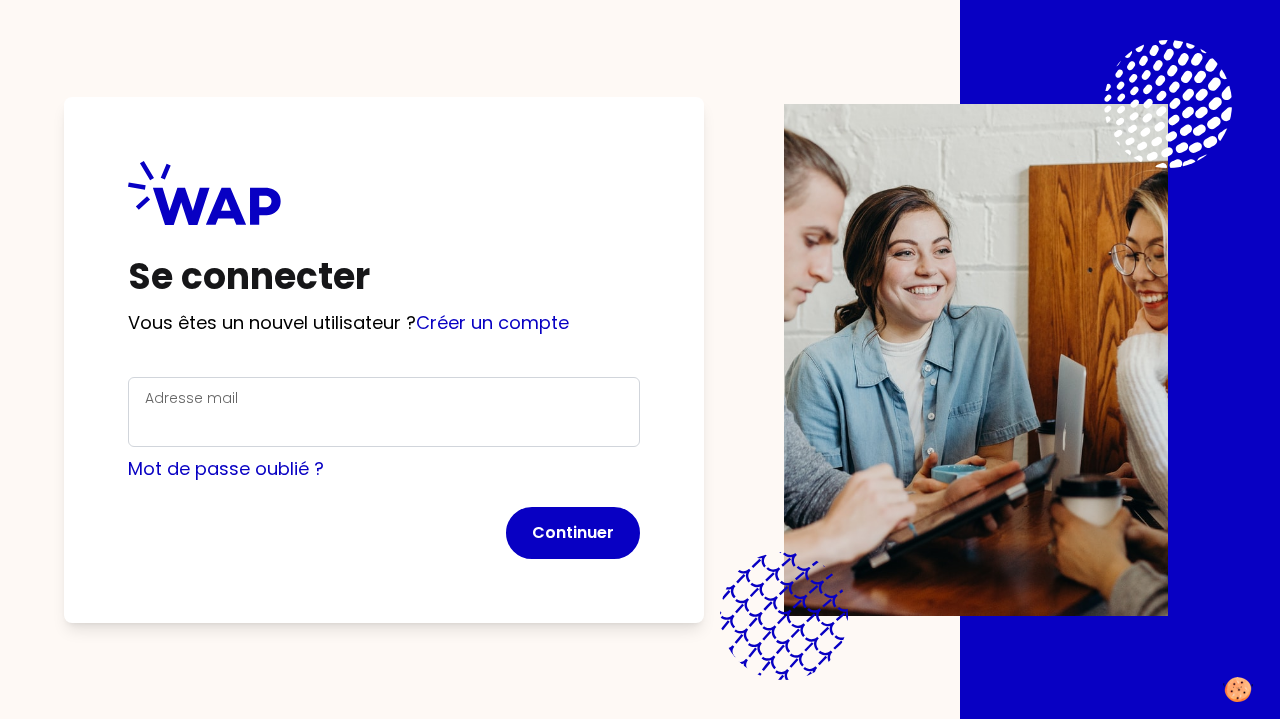 scroll, scrollTop: 0, scrollLeft: 0, axis: both 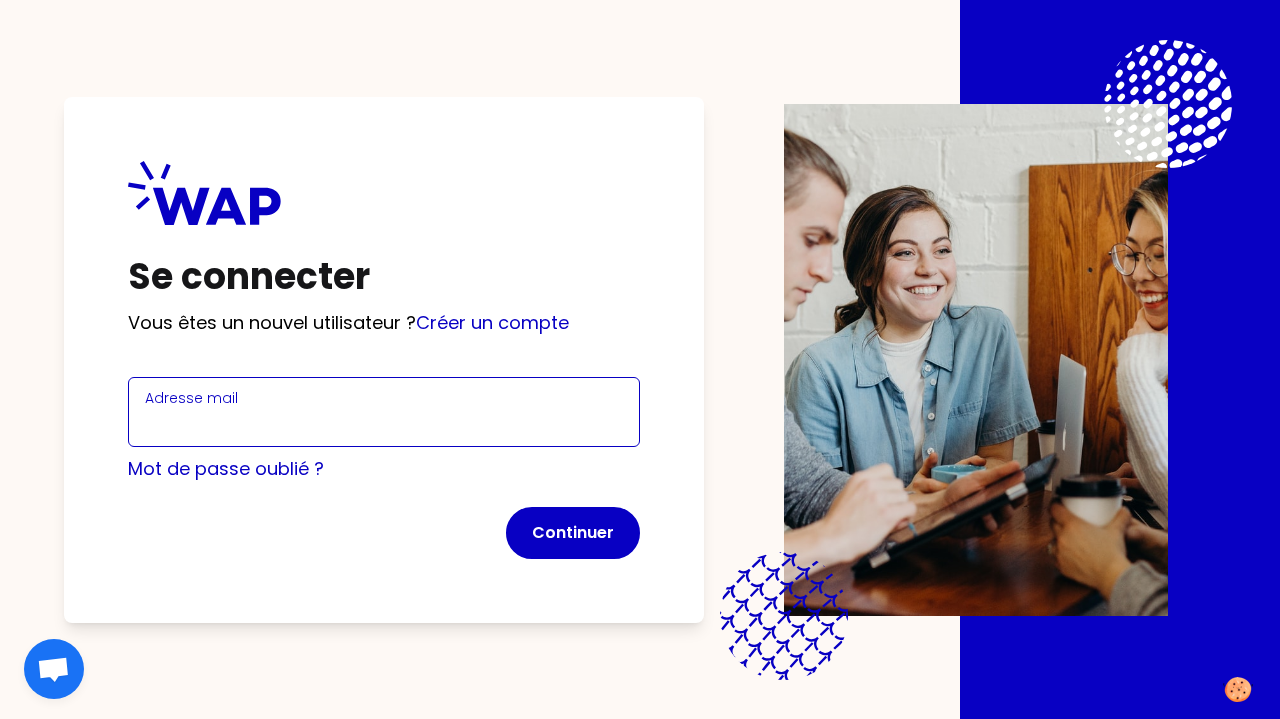 click on "Adresse mail" at bounding box center (384, 424) 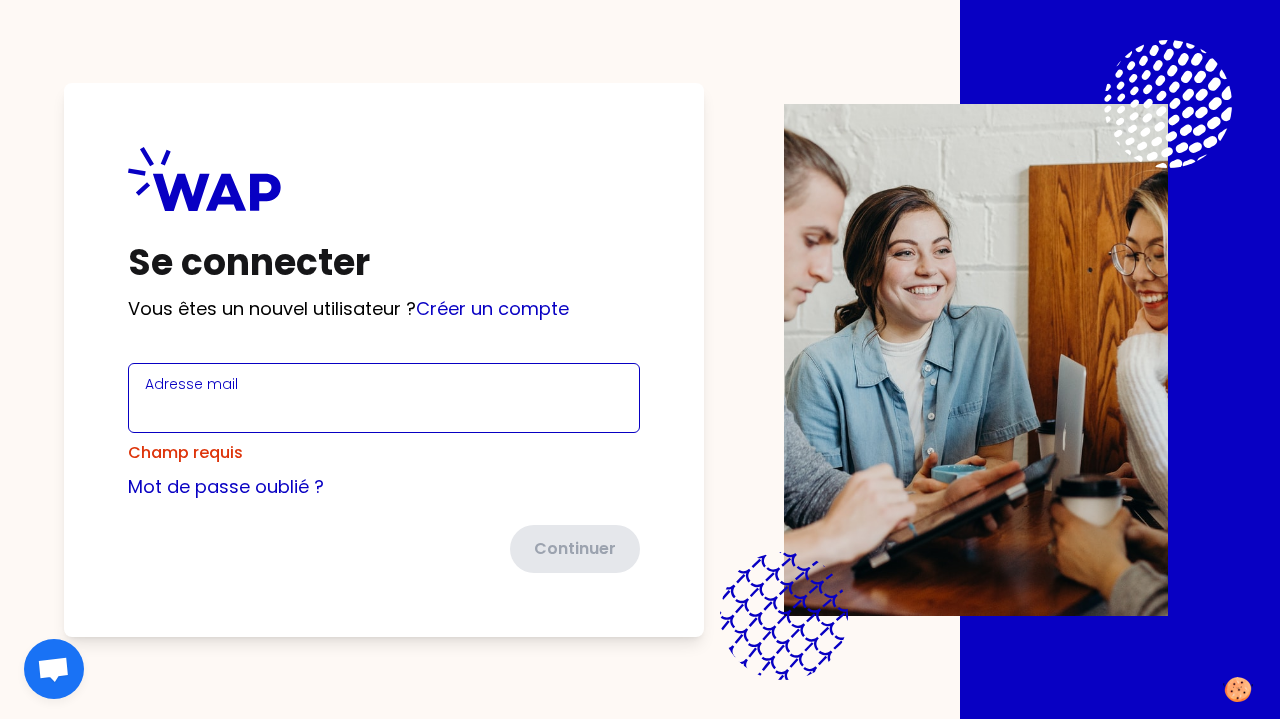 type on "[EMAIL]" 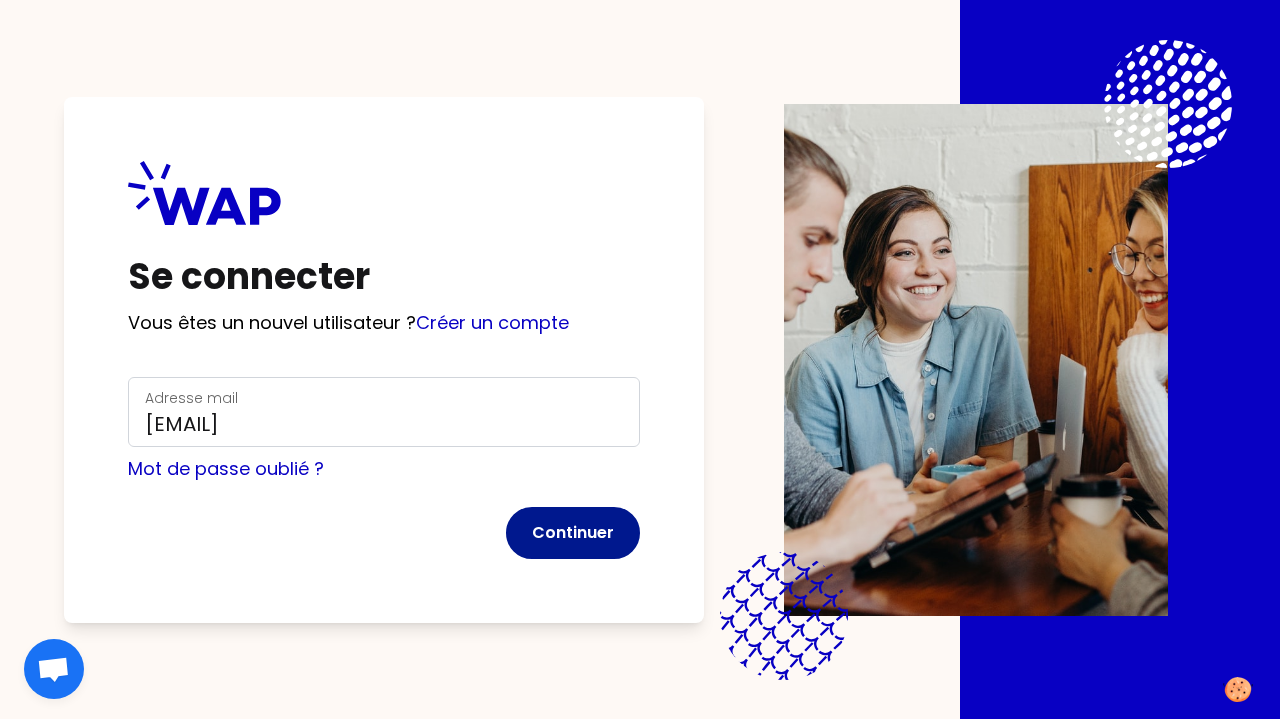 click on "Continuer" at bounding box center (573, 533) 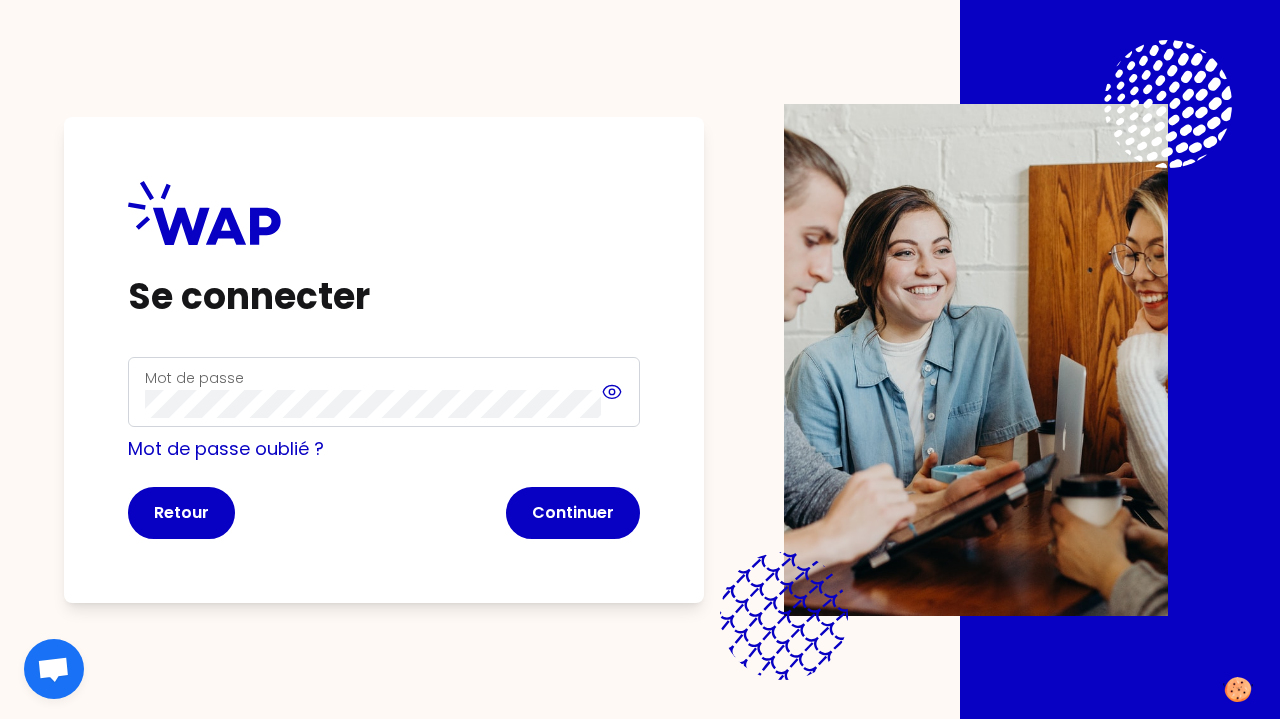 click 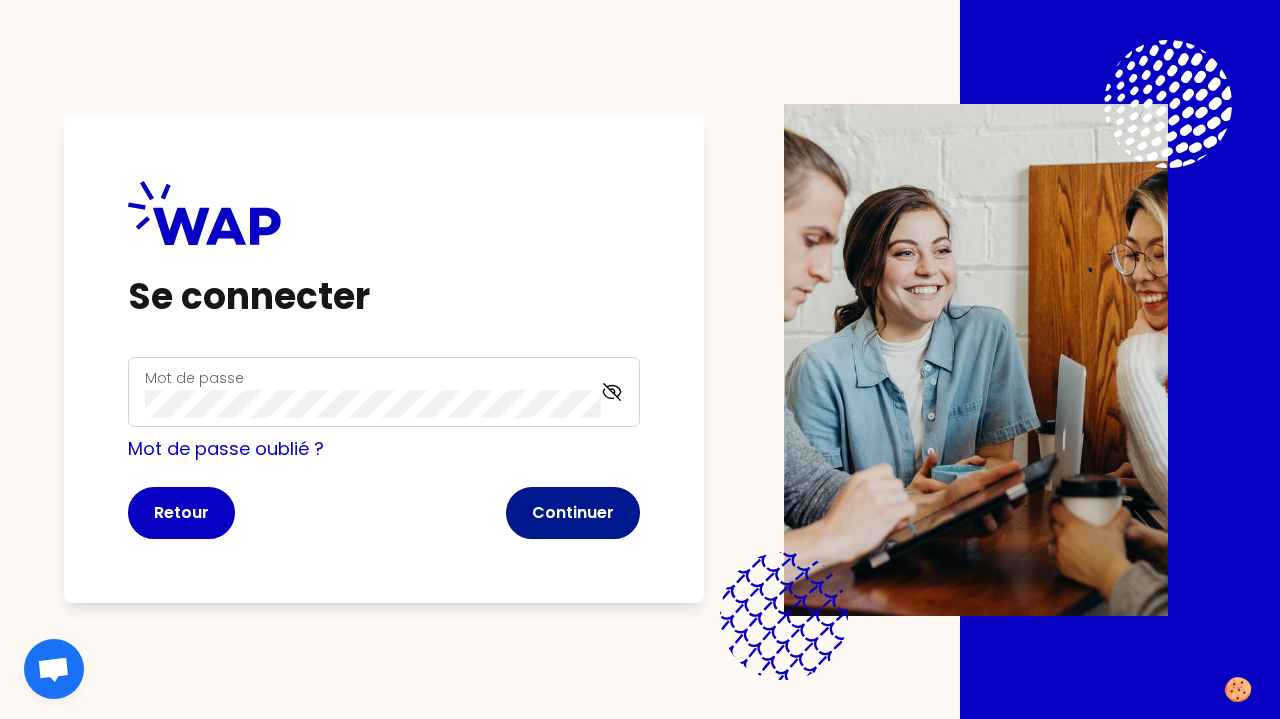 click on "Continuer" at bounding box center [573, 513] 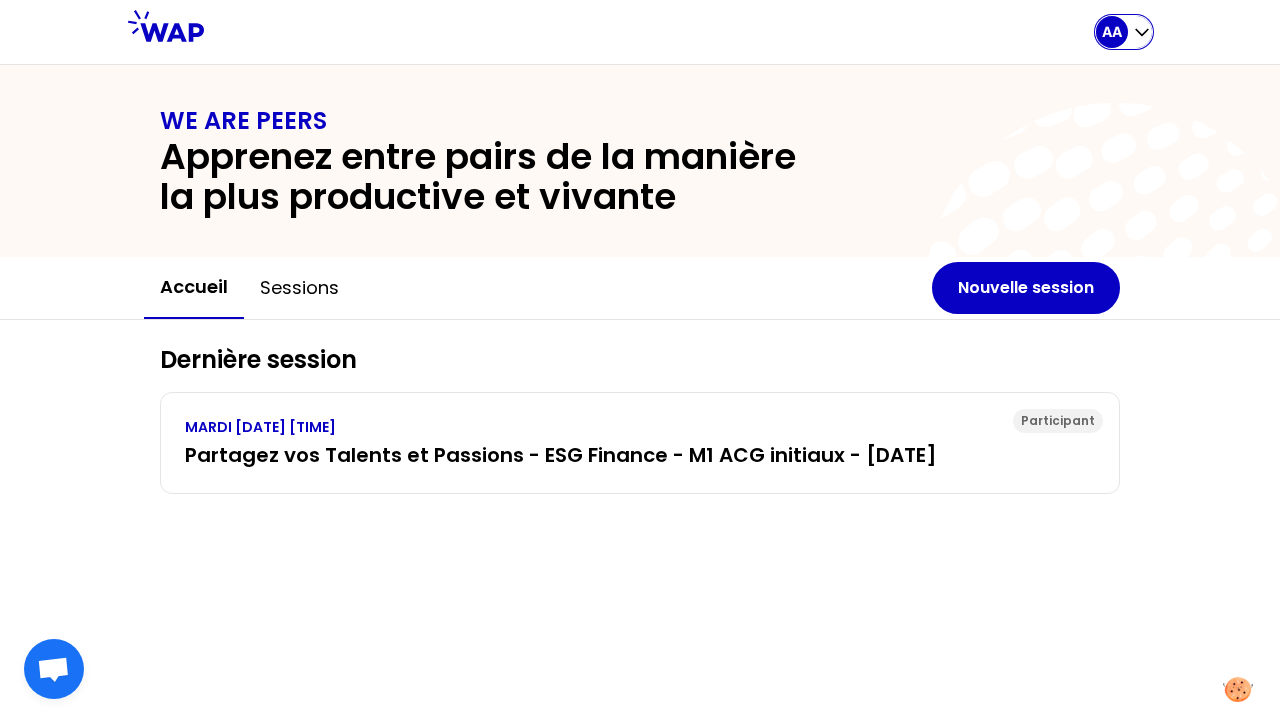 click 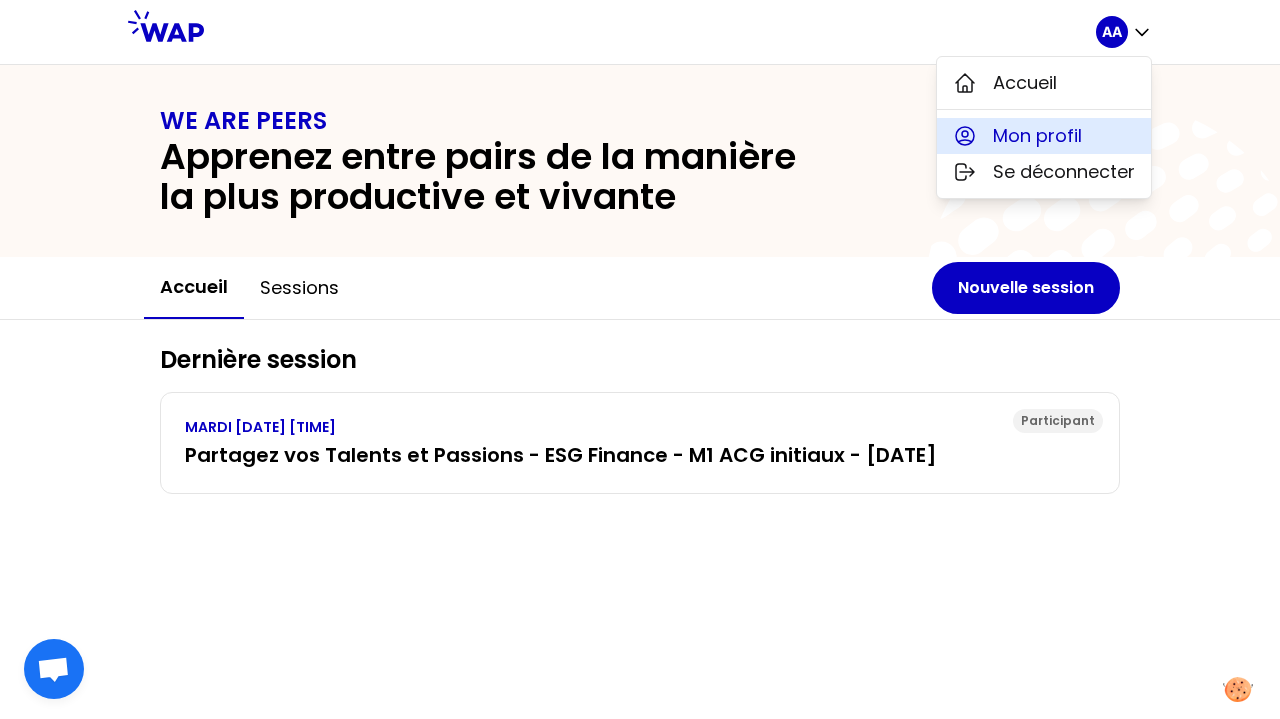 click on "Mon profil" at bounding box center (1037, 136) 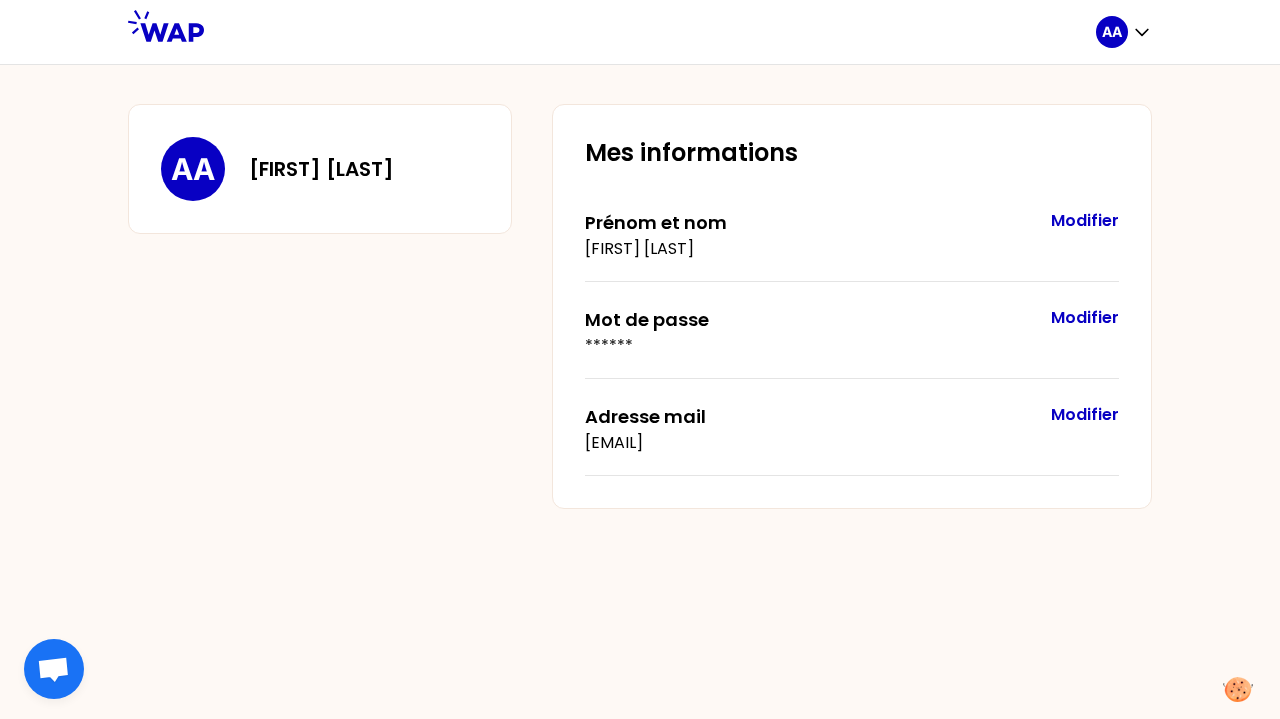 click on "Mes informations Prénom et nom [FIRST] [LAST] Modifier Mot de passe ****** Modifier Adresse mail [EMAIL] Modifier" at bounding box center [852, 306] 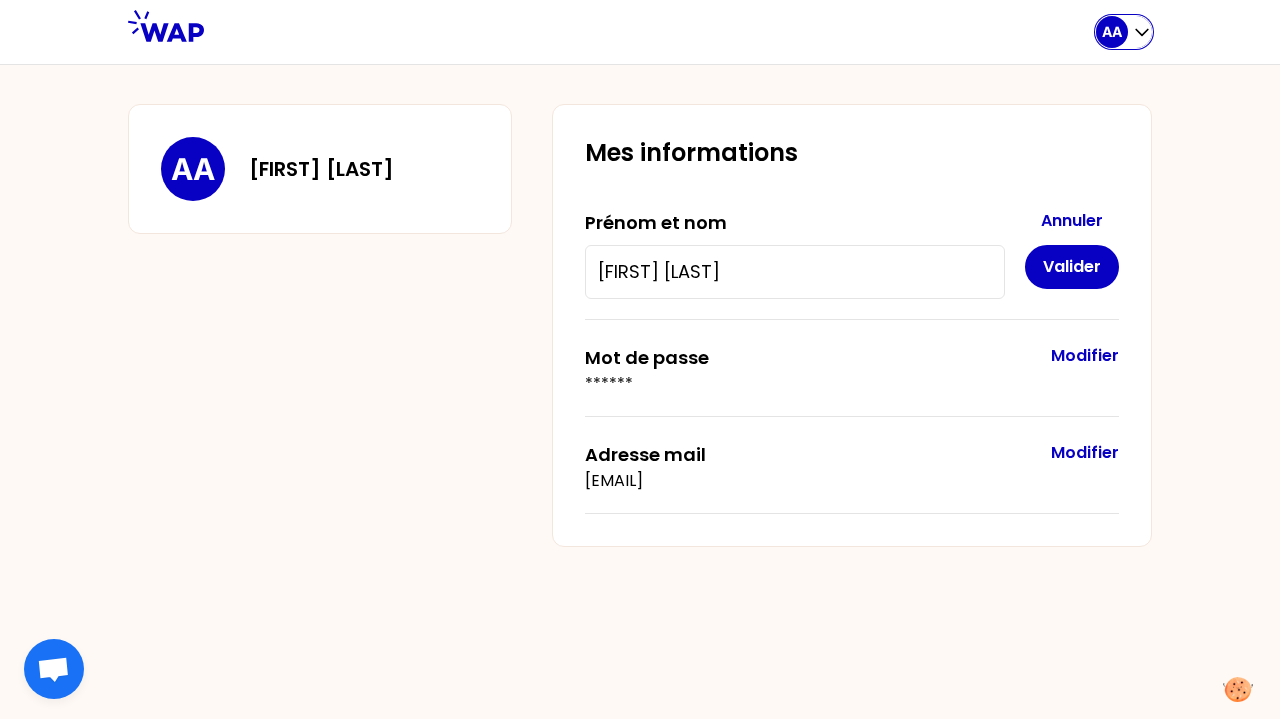 click on "AA" at bounding box center [1112, 32] 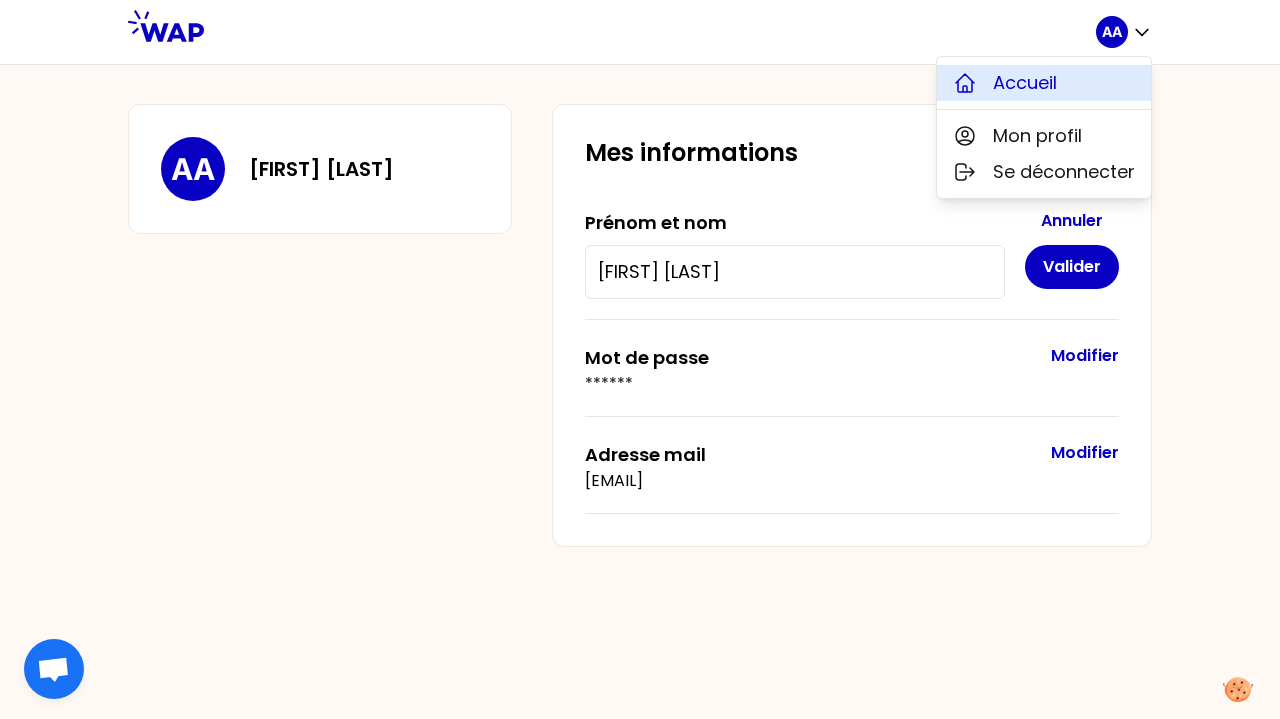 click on "Accueil" at bounding box center [1025, 83] 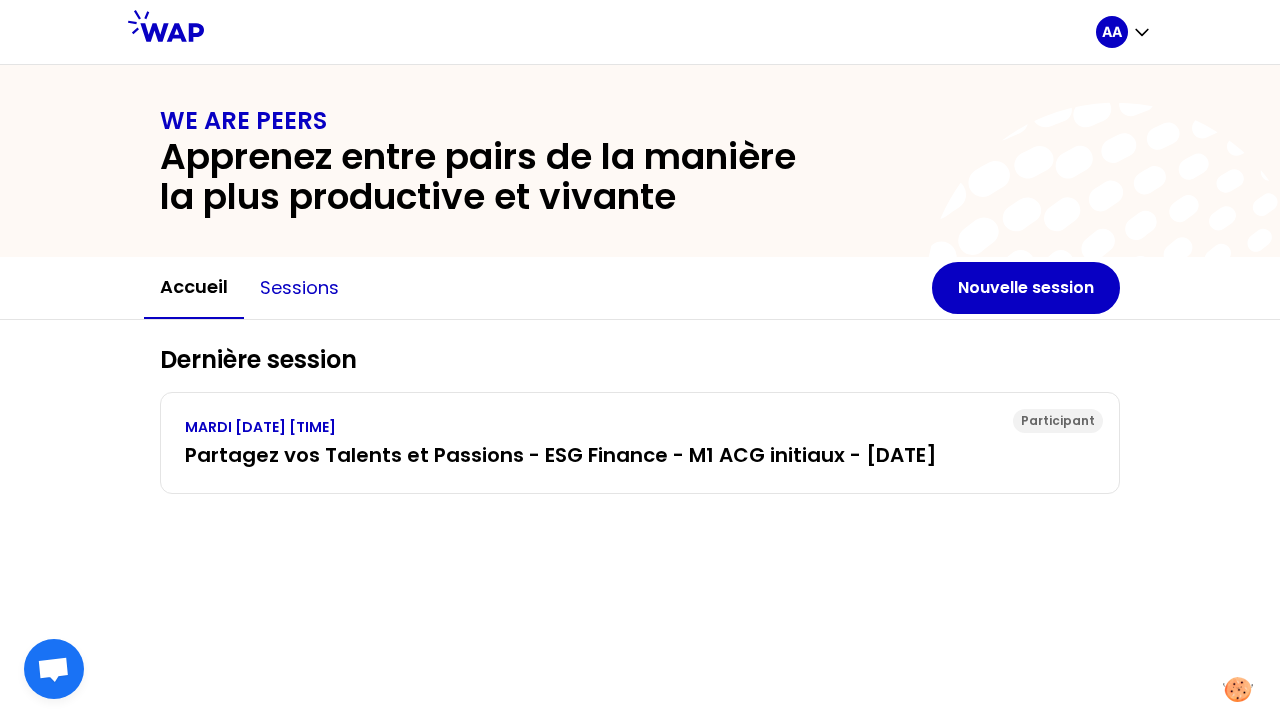 click on "Sessions" at bounding box center [299, 288] 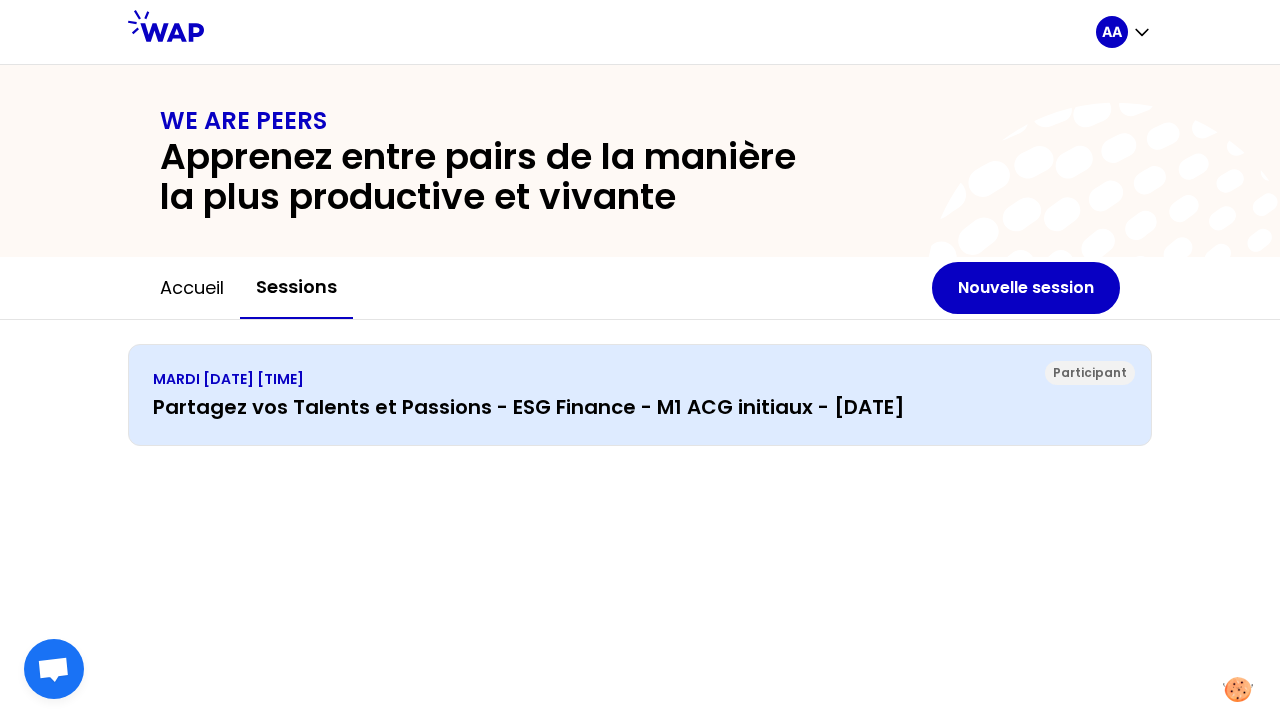 click on "Participant MARDI [DATE] [TIME] Partagez vos Talents et Passions - ESG Finance - M1 ACG initiaux - [DATE]" at bounding box center (640, 395) 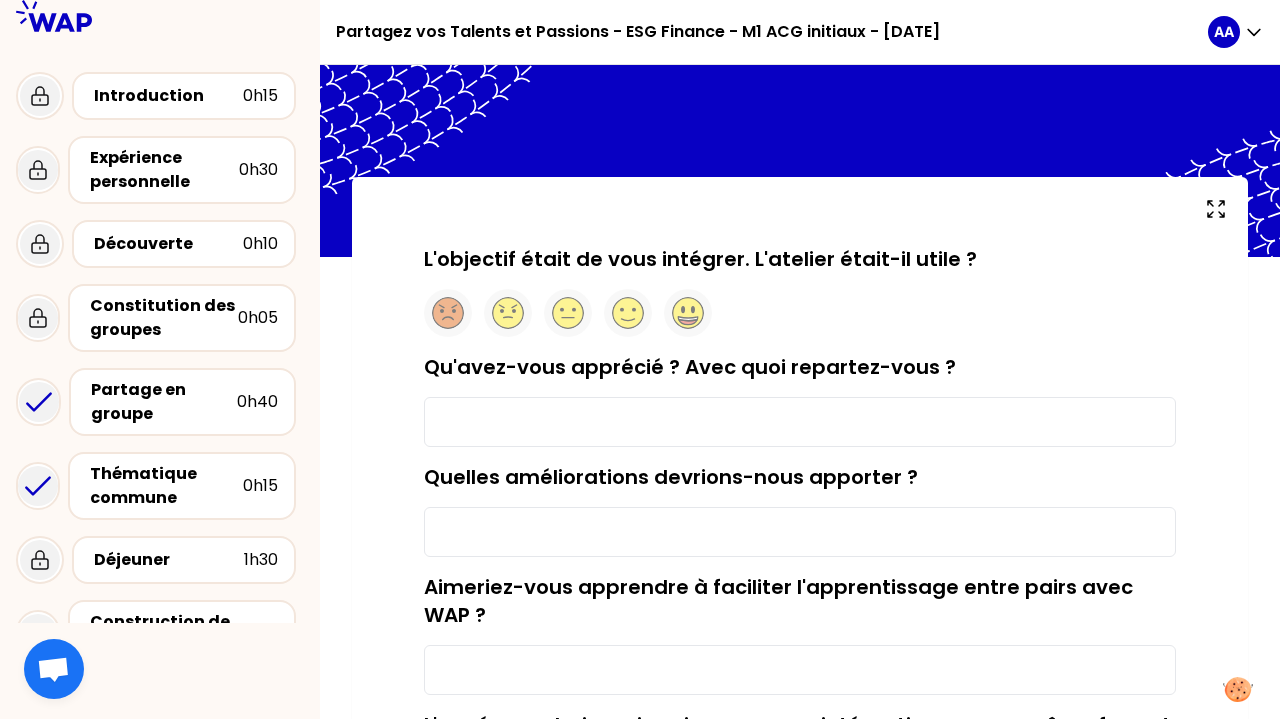 type on "J'ai beaucoup aimé écouter mes camarades parler de leurs parcours et de leur partager le miens. J'ai pu voir que l'on avait tous différents parcours qui peuvent être émouvants." 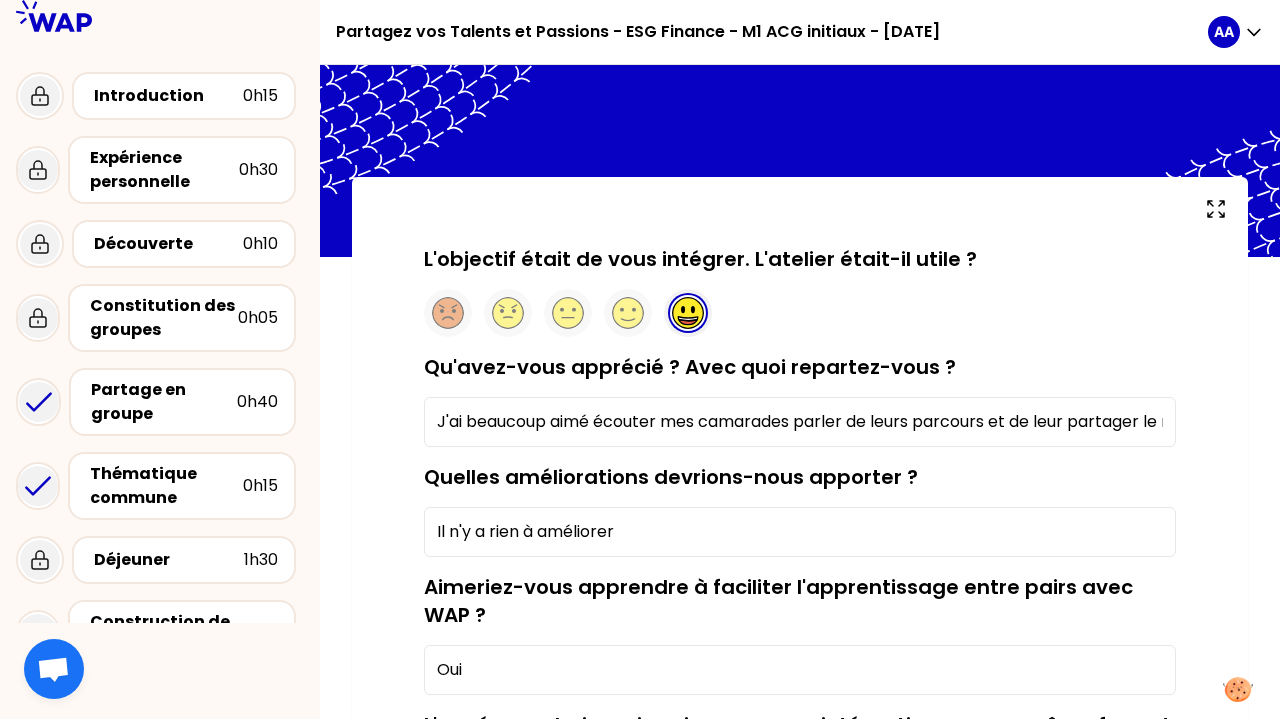 click on "Partagez vos Talents et Passions - ESG Finance - M1 ACG initiaux - [DATE]" at bounding box center [800, 32] 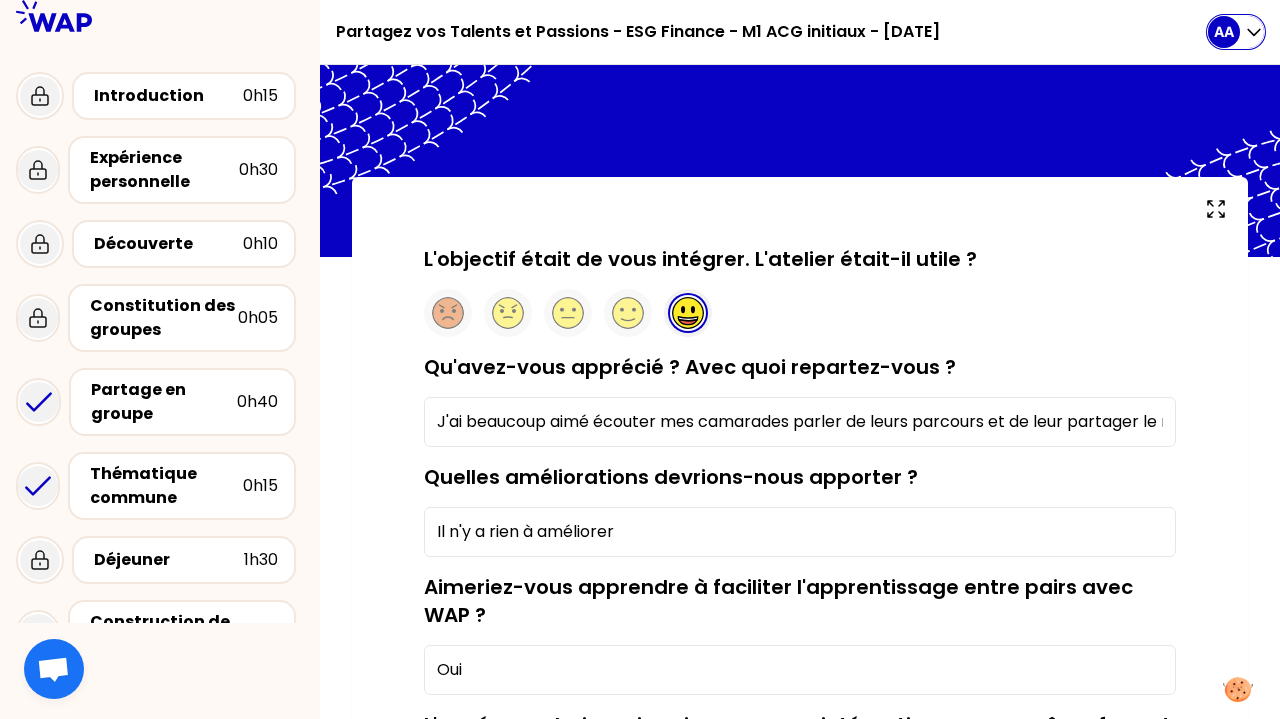 click 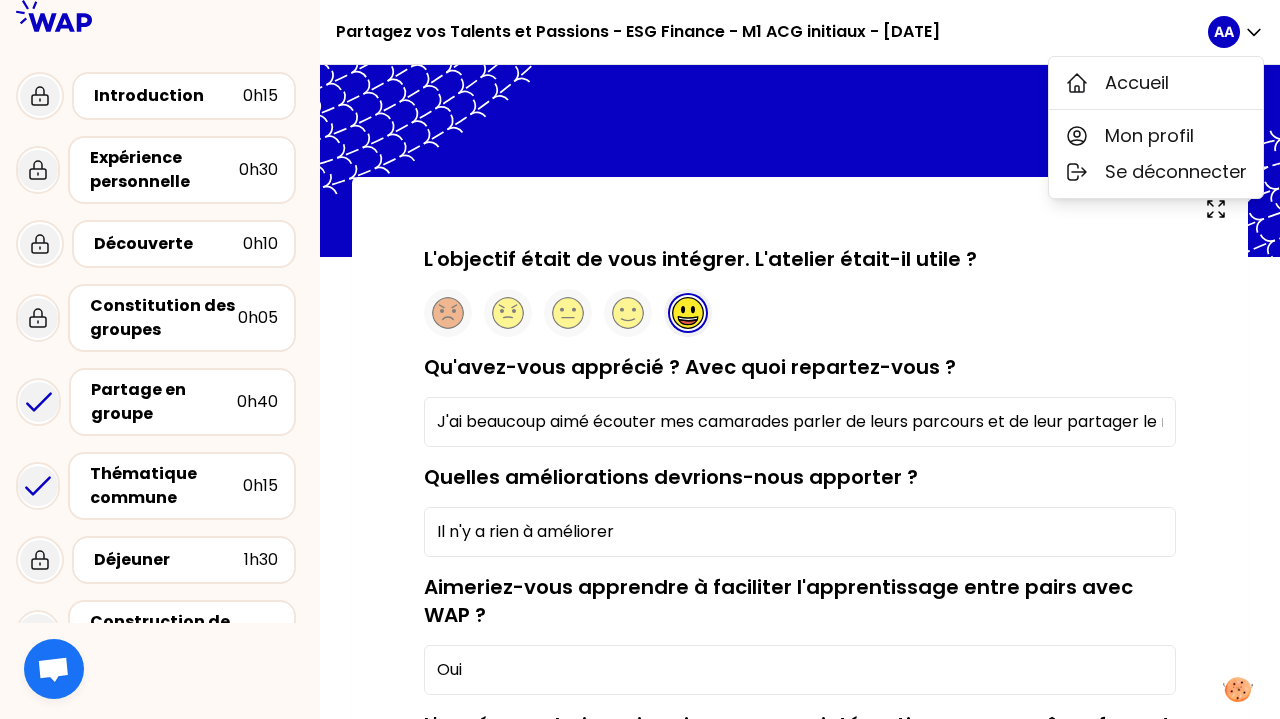 click on "Partagez vos Talents et Passions - ESG Finance - M1 ACG initiaux - [DATE]" at bounding box center (638, 32) 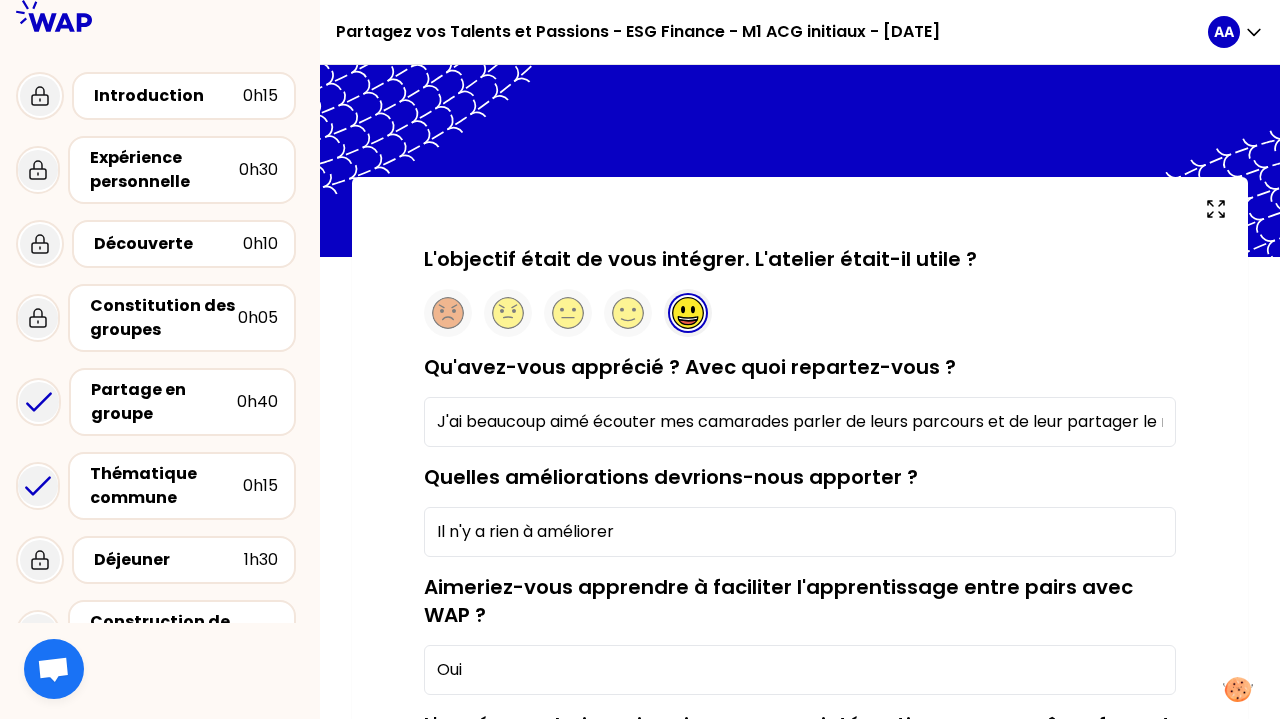 click on "L'objectif était de vous intégrer. L'atelier était-il utile ? Qu'avez-vous apprécié ? Avec quoi repartez-vous ? J'ai beaucoup aimé écouter mes camarades parler de leurs parcours et de leur partager le miens. J'ai pu voir que l'on avait tous différents parcours qui peuvent être émouvants. Quelles améliorations devrions-nous apporter ? Il n'y a rien à améliorer Aimeriez-vous apprendre à faciliter l'apprentissage entre pairs avec WAP ? Oui L'année prochaine, aimeriez-vous une intégration sous ce même format ? Oui Non Poster mon avis Vous devez donner une note à la session (en cliquant sur un des smileys) pour pouvoir poster votre avis" at bounding box center [800, 582] 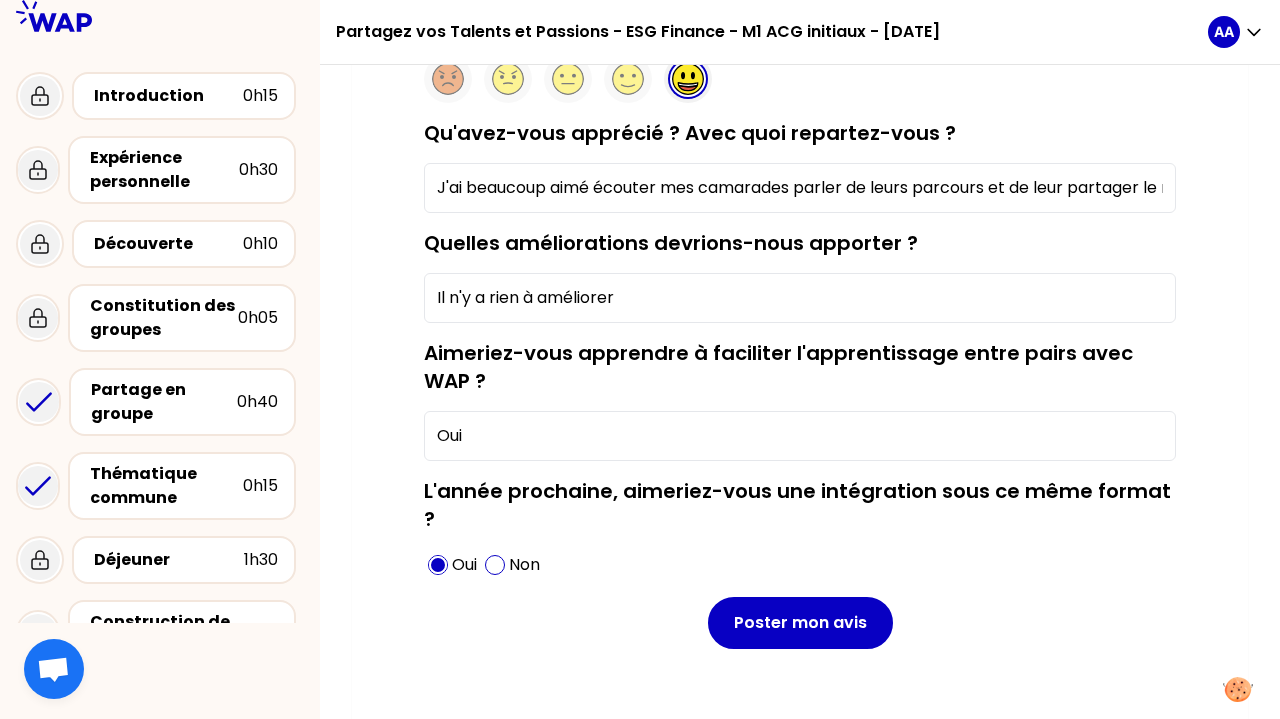 scroll, scrollTop: 237, scrollLeft: 0, axis: vertical 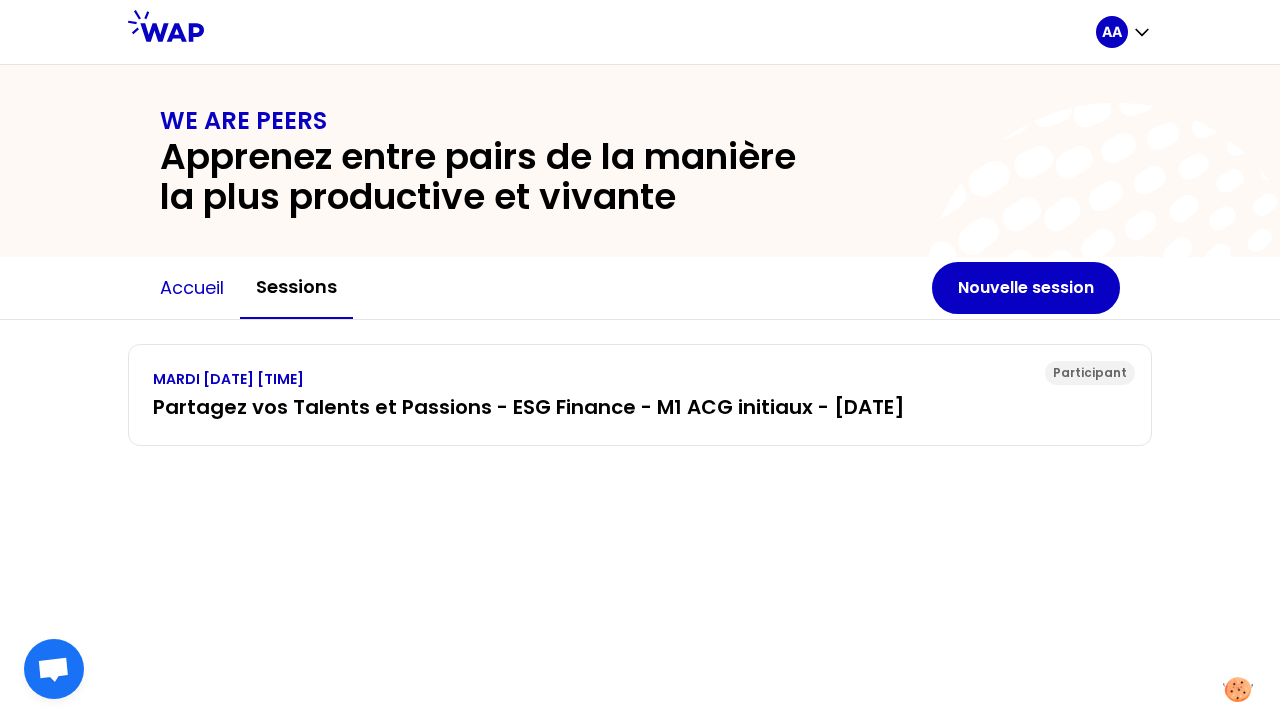 click on "Accueil" at bounding box center [192, 288] 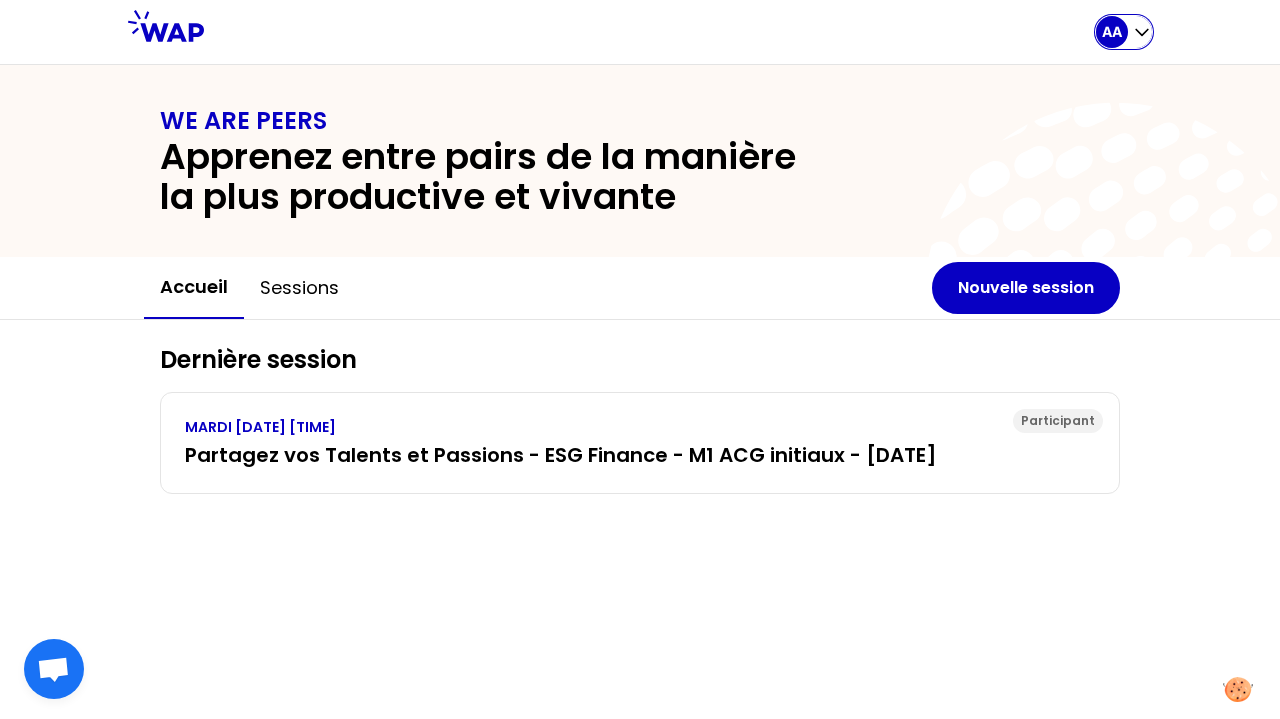 click on "AA" at bounding box center [1124, 32] 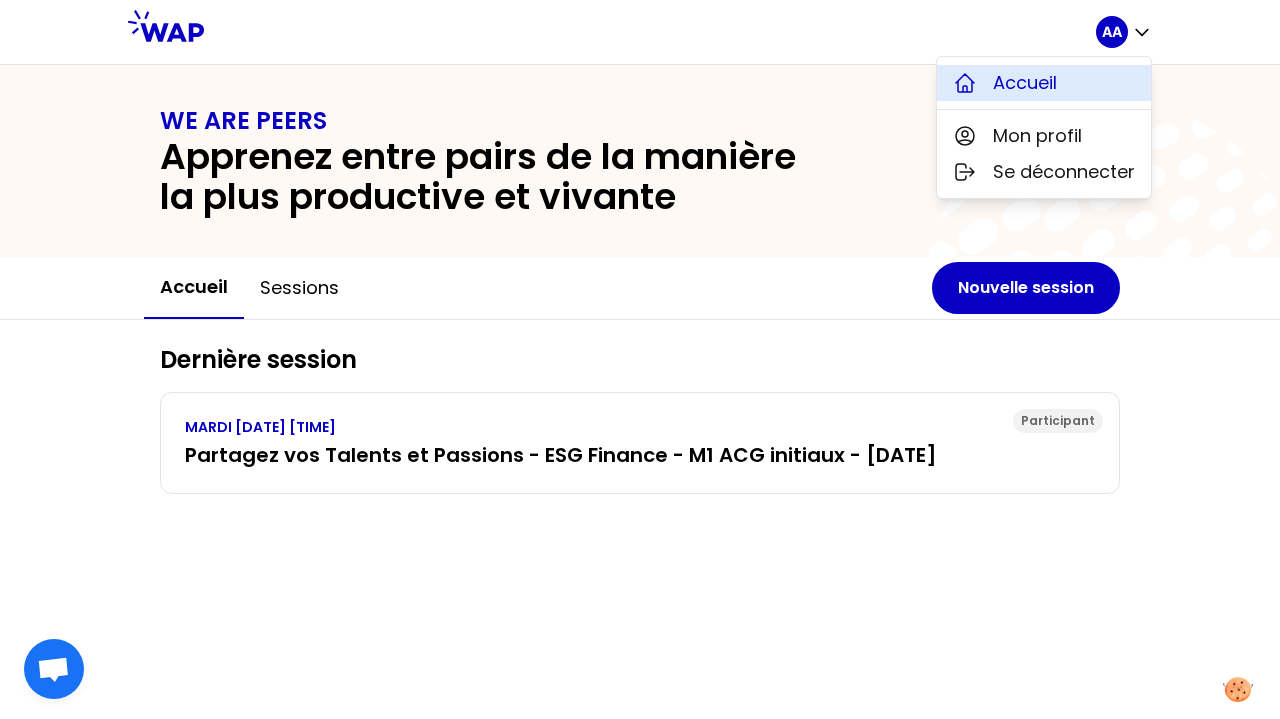 click on "Accueil" at bounding box center (1025, 83) 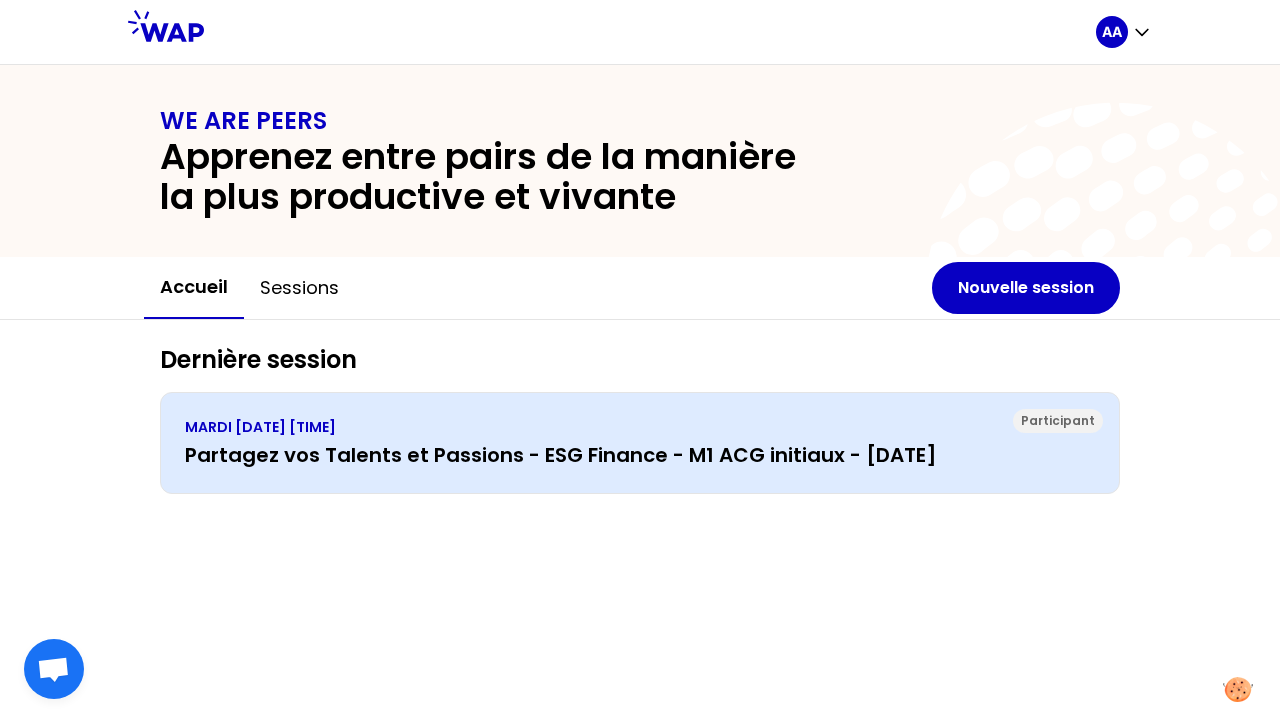 click on "Partagez vos Talents et Passions - ESG Finance - M1 ACG initiaux - [DATE]" at bounding box center (640, 455) 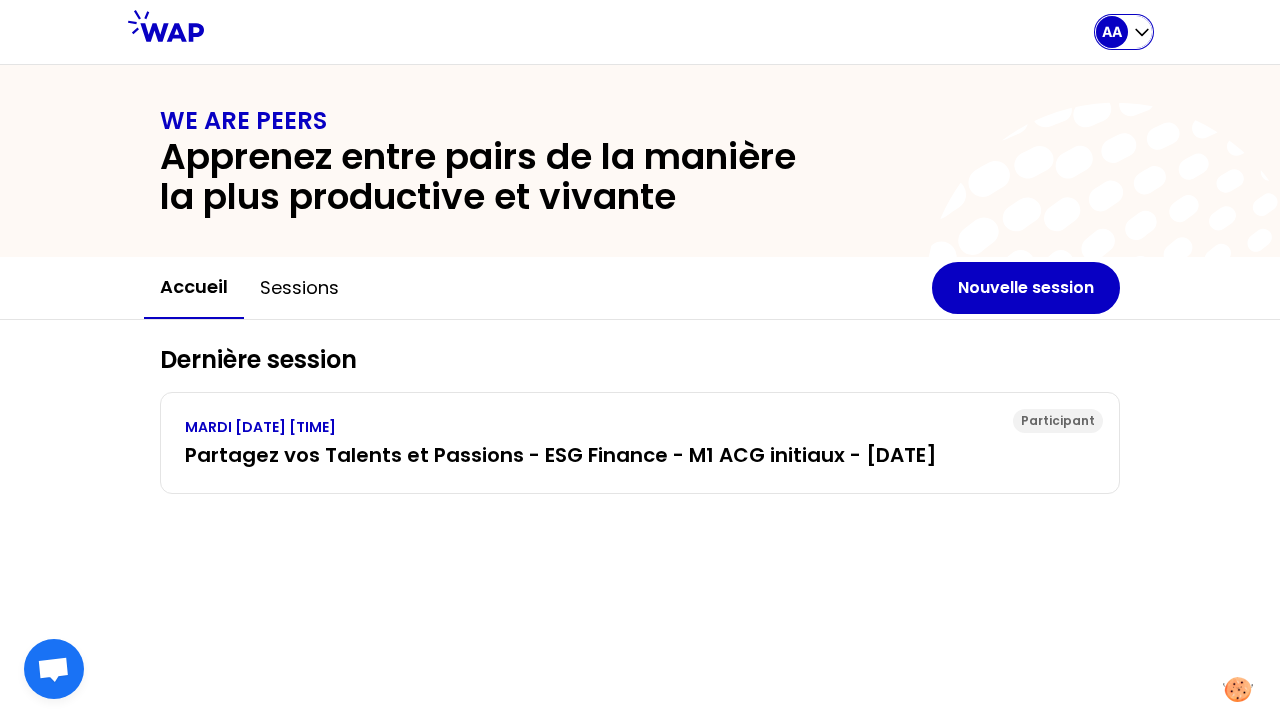 click on "AA" at bounding box center (1112, 32) 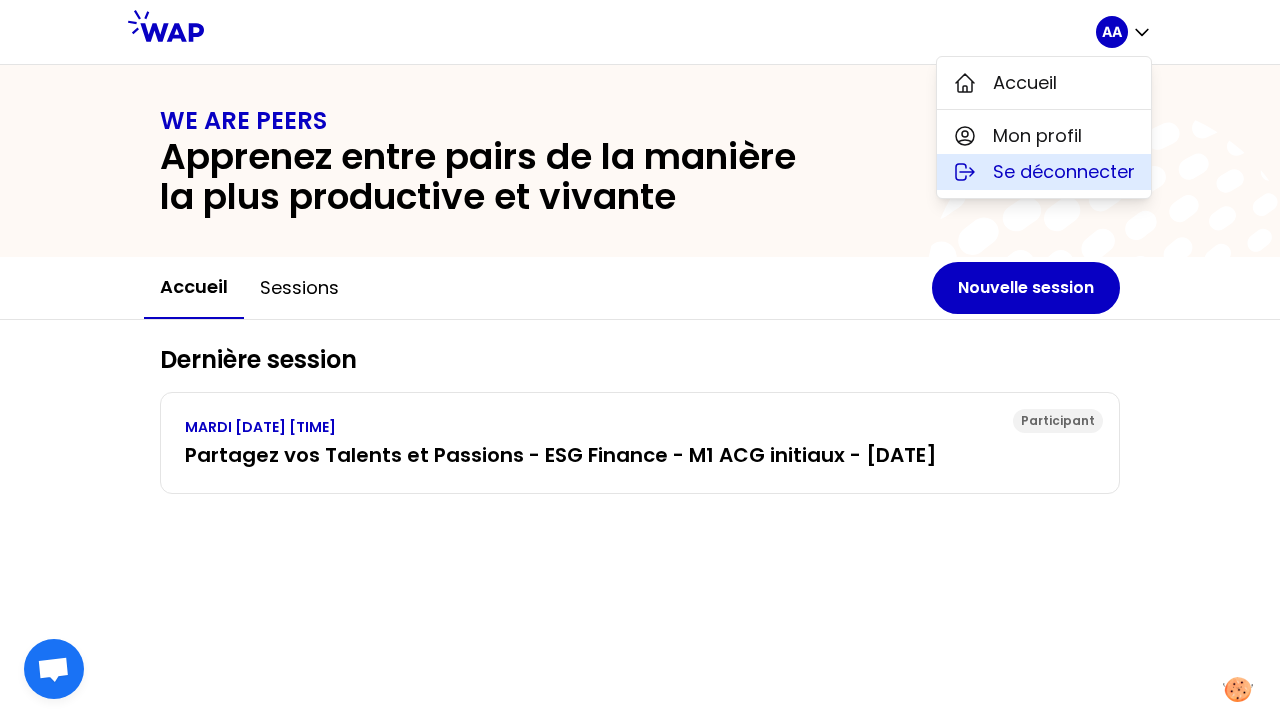 click on "Se déconnecter" at bounding box center [1064, 172] 